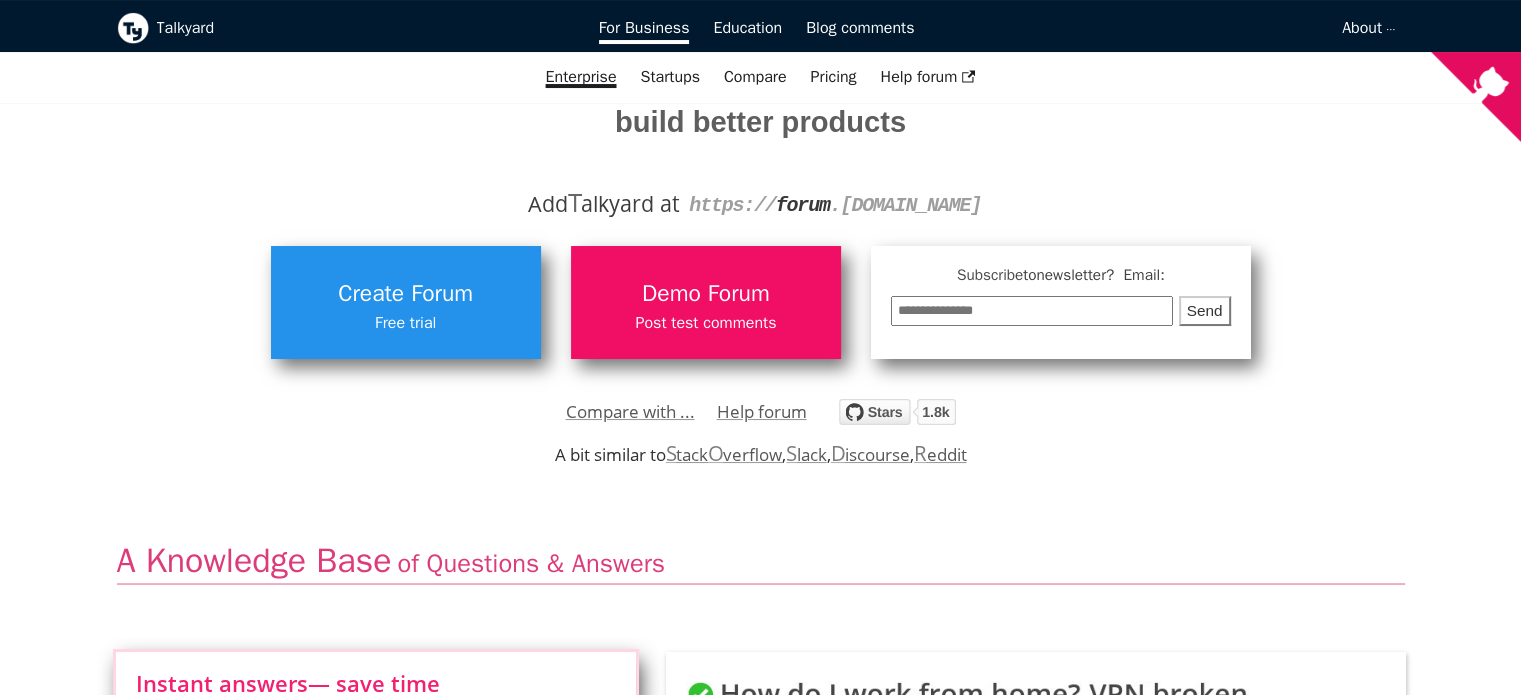 scroll, scrollTop: 300, scrollLeft: 0, axis: vertical 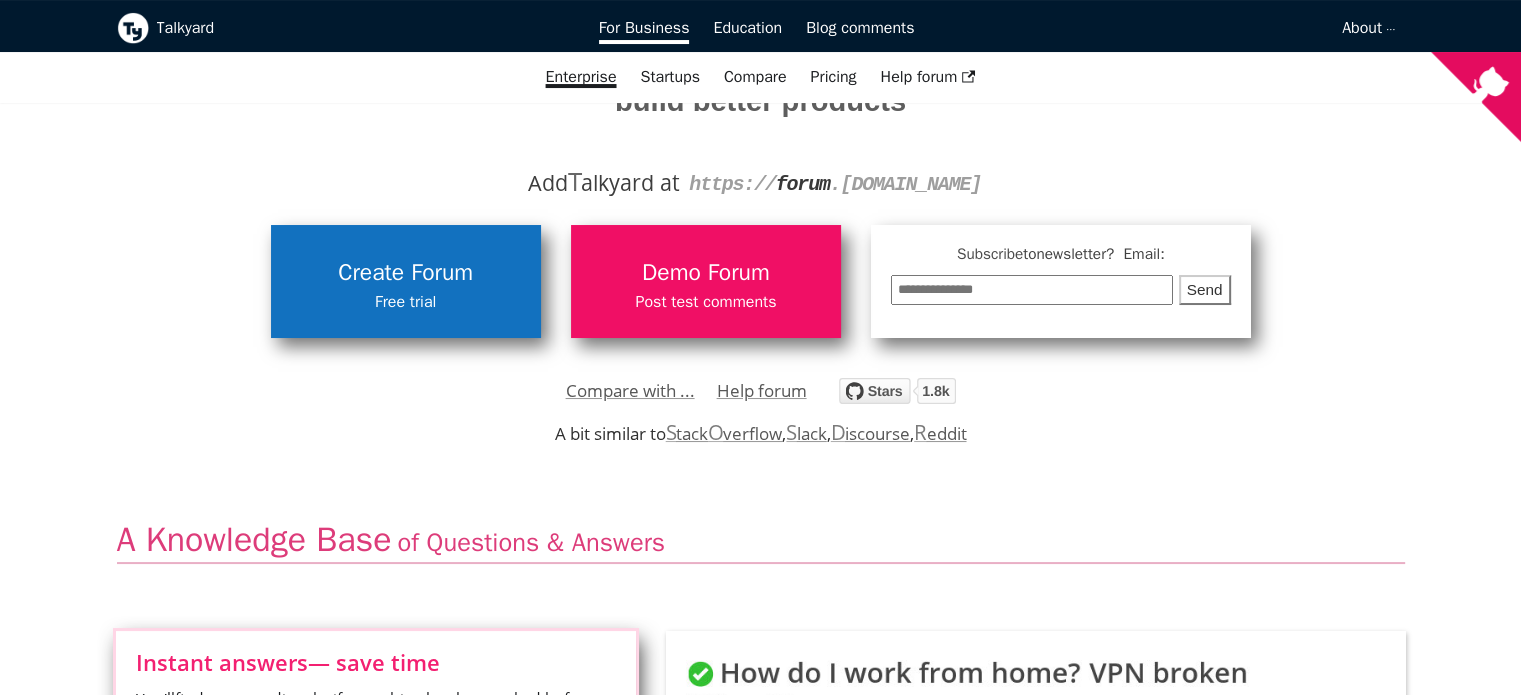 click on "Free trial" at bounding box center (406, 302) 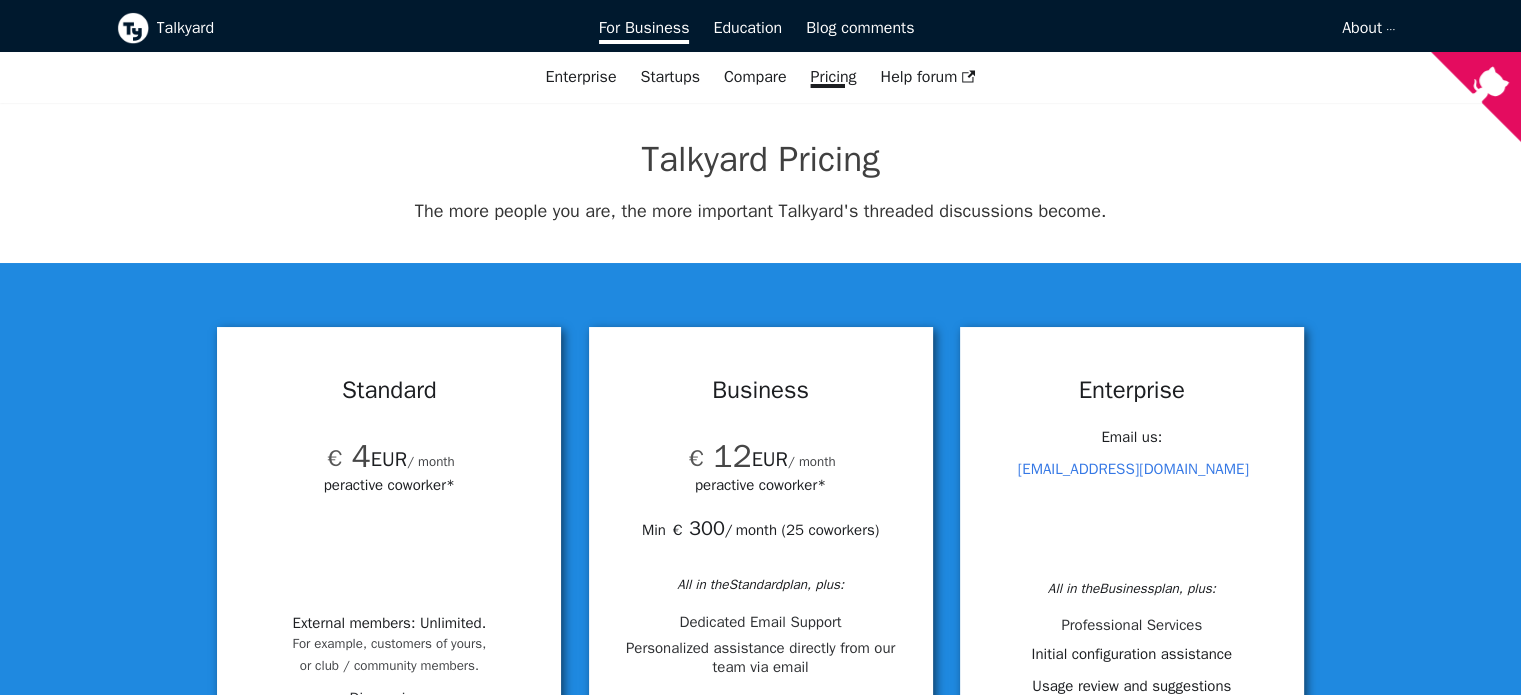 scroll, scrollTop: 0, scrollLeft: 0, axis: both 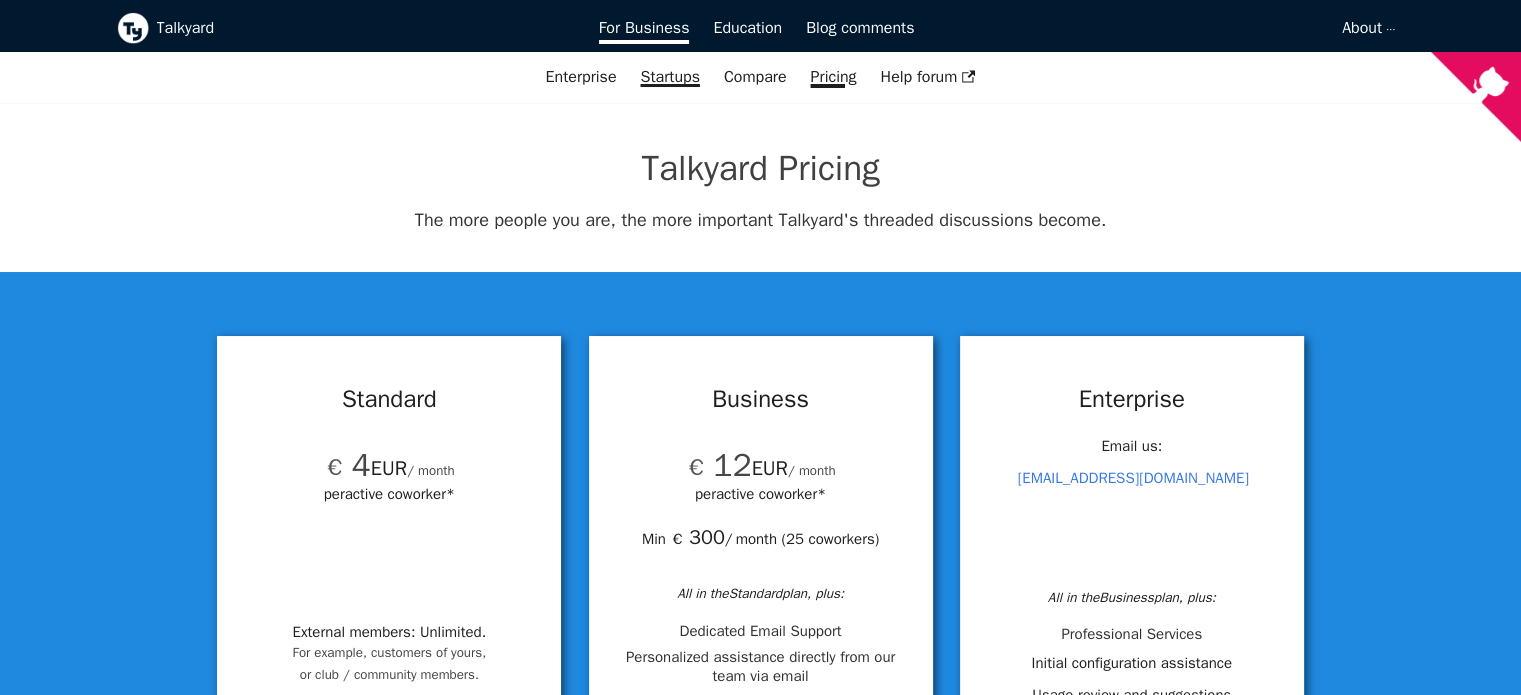 click on "Startups" at bounding box center (669, 77) 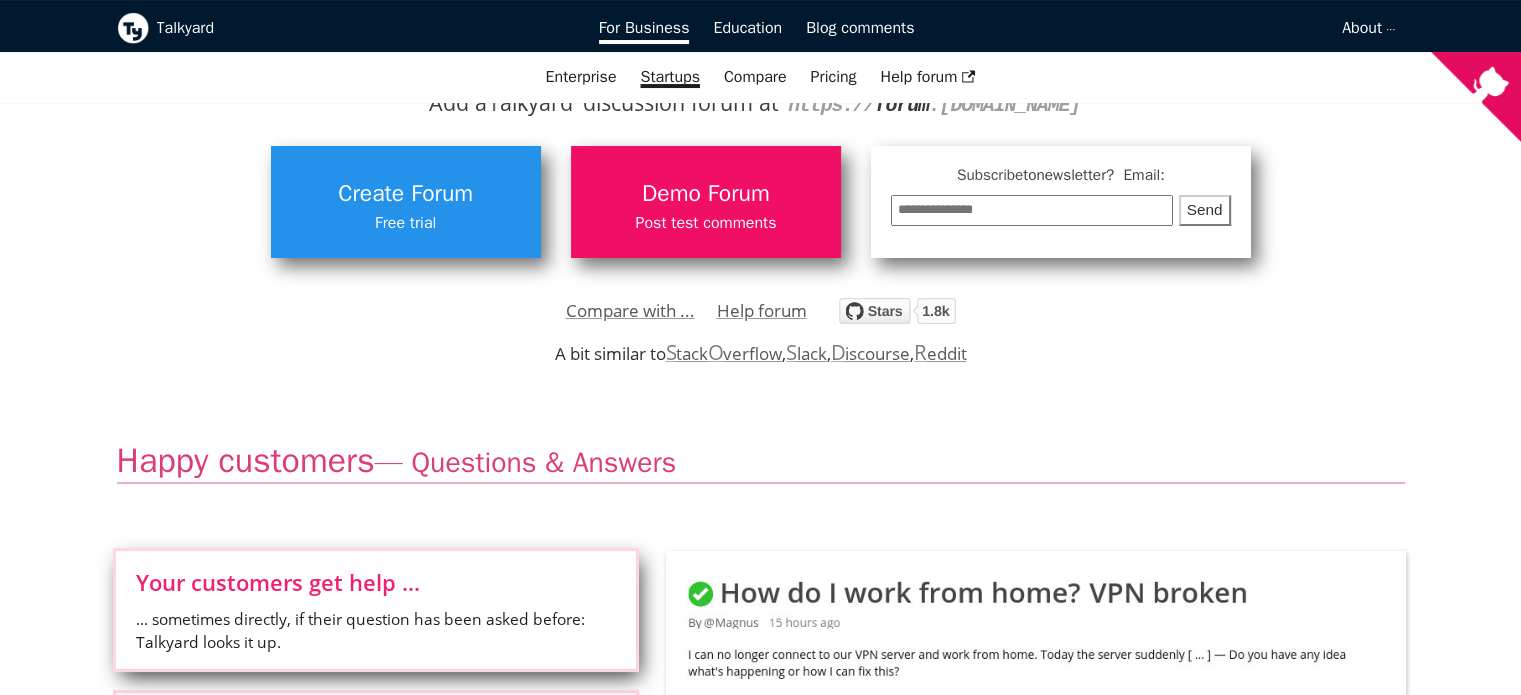 scroll, scrollTop: 200, scrollLeft: 0, axis: vertical 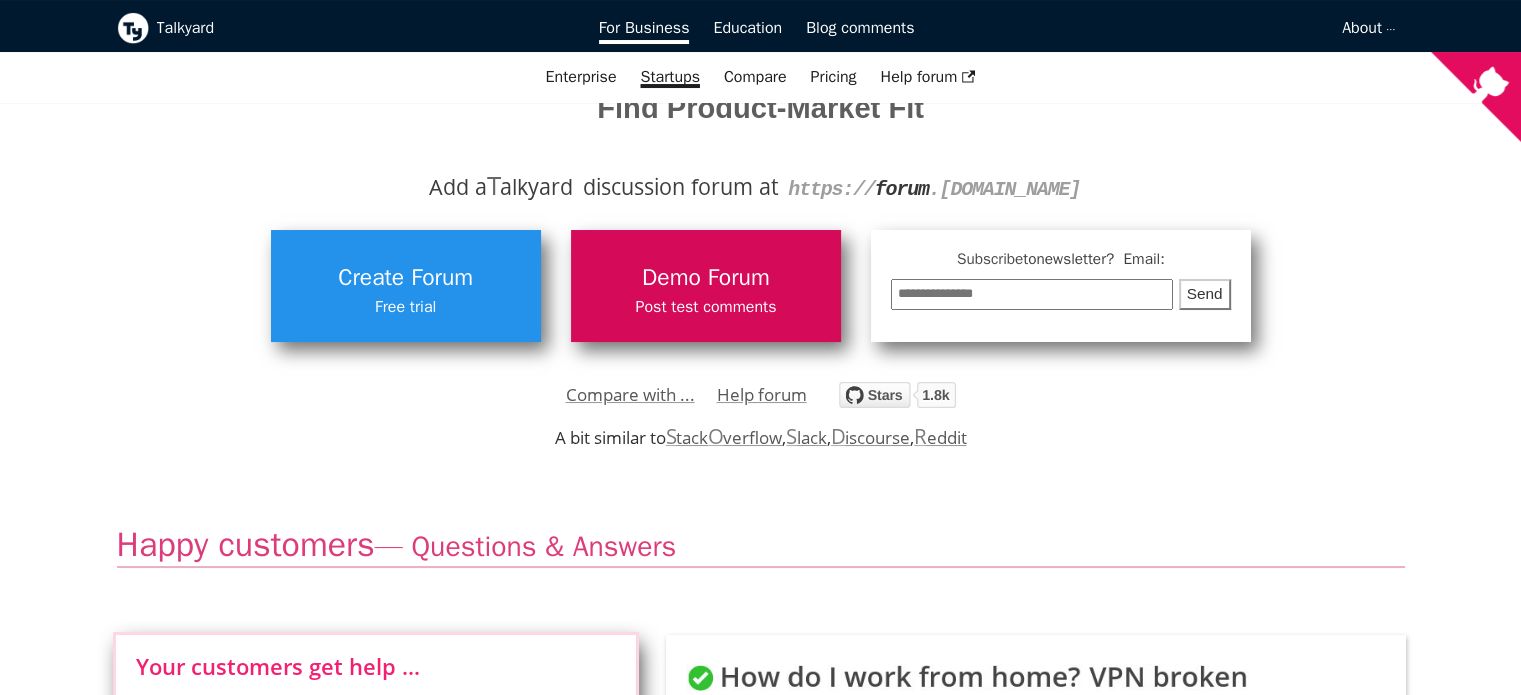 click on "Post test comments" at bounding box center [706, 307] 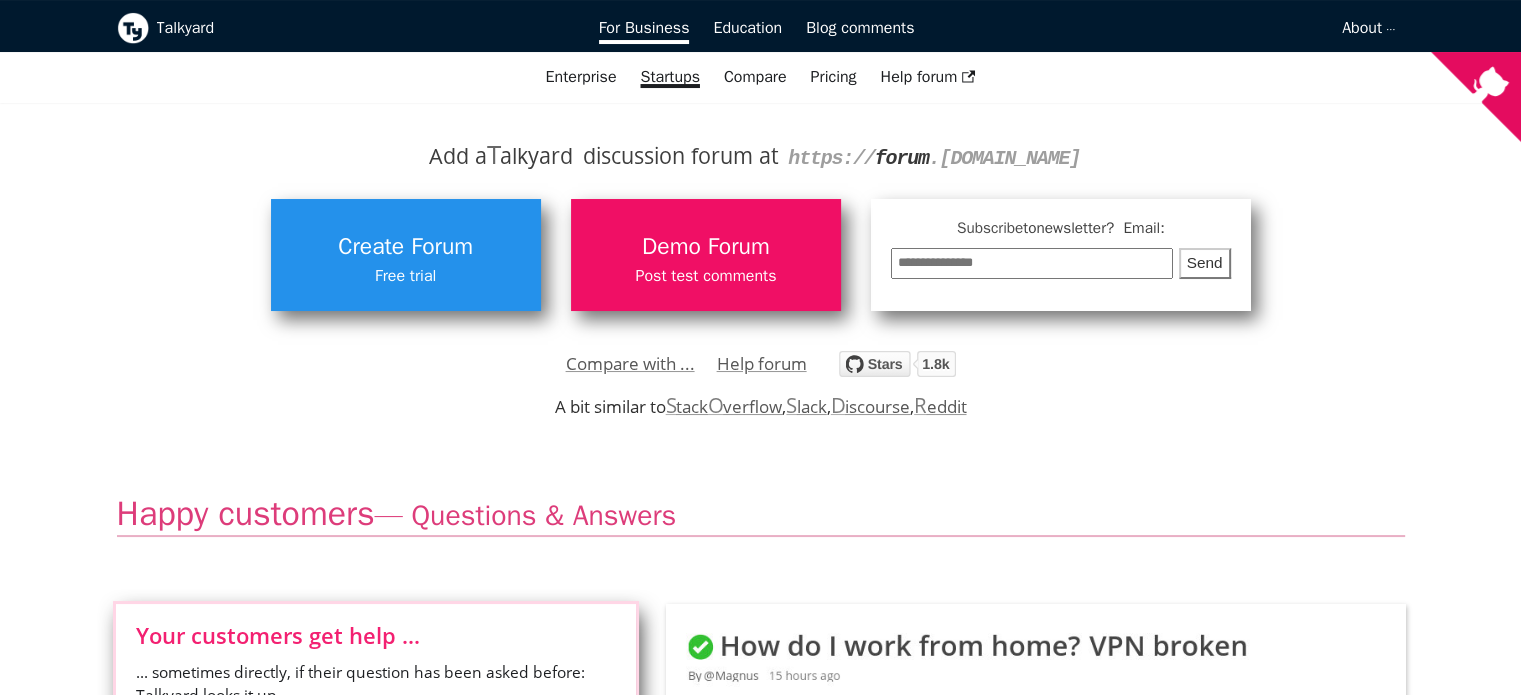 scroll, scrollTop: 200, scrollLeft: 0, axis: vertical 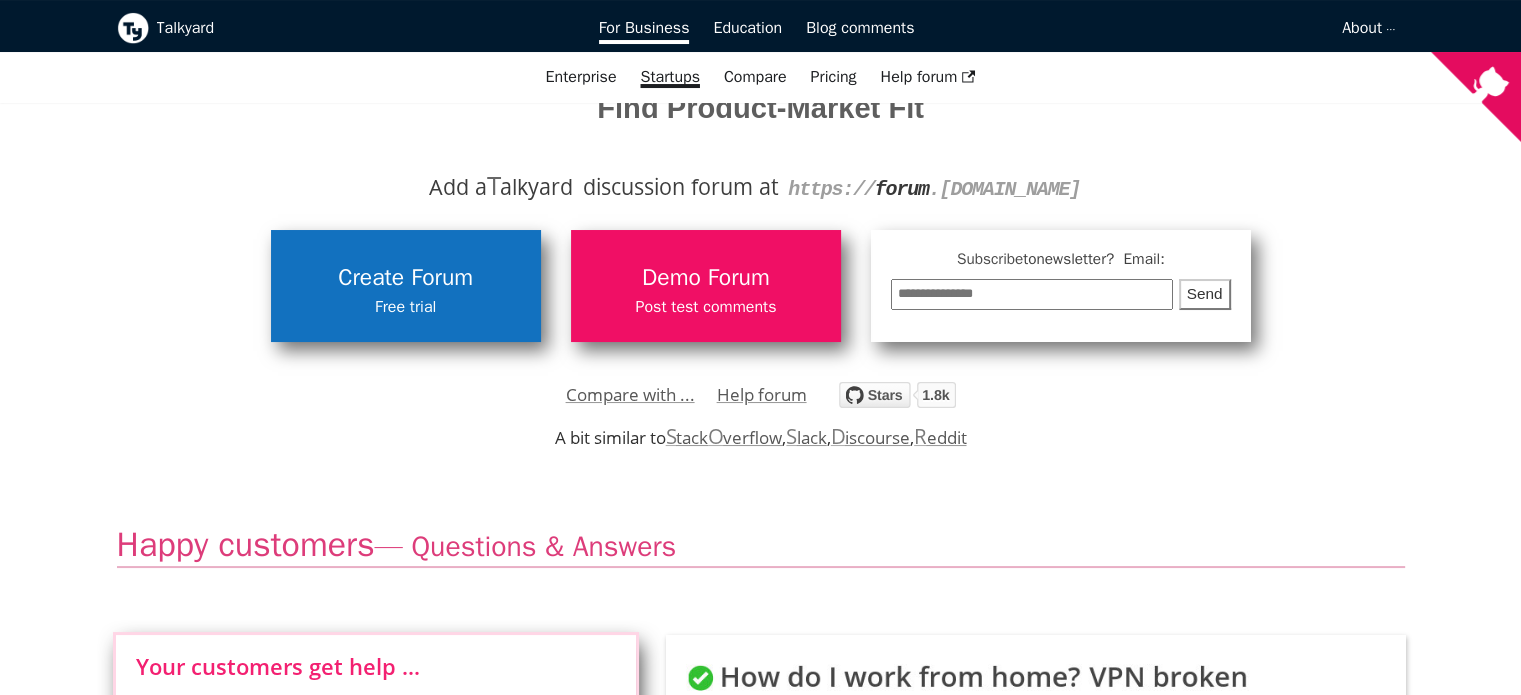 click on "Create Forum Free trial" at bounding box center (406, 286) 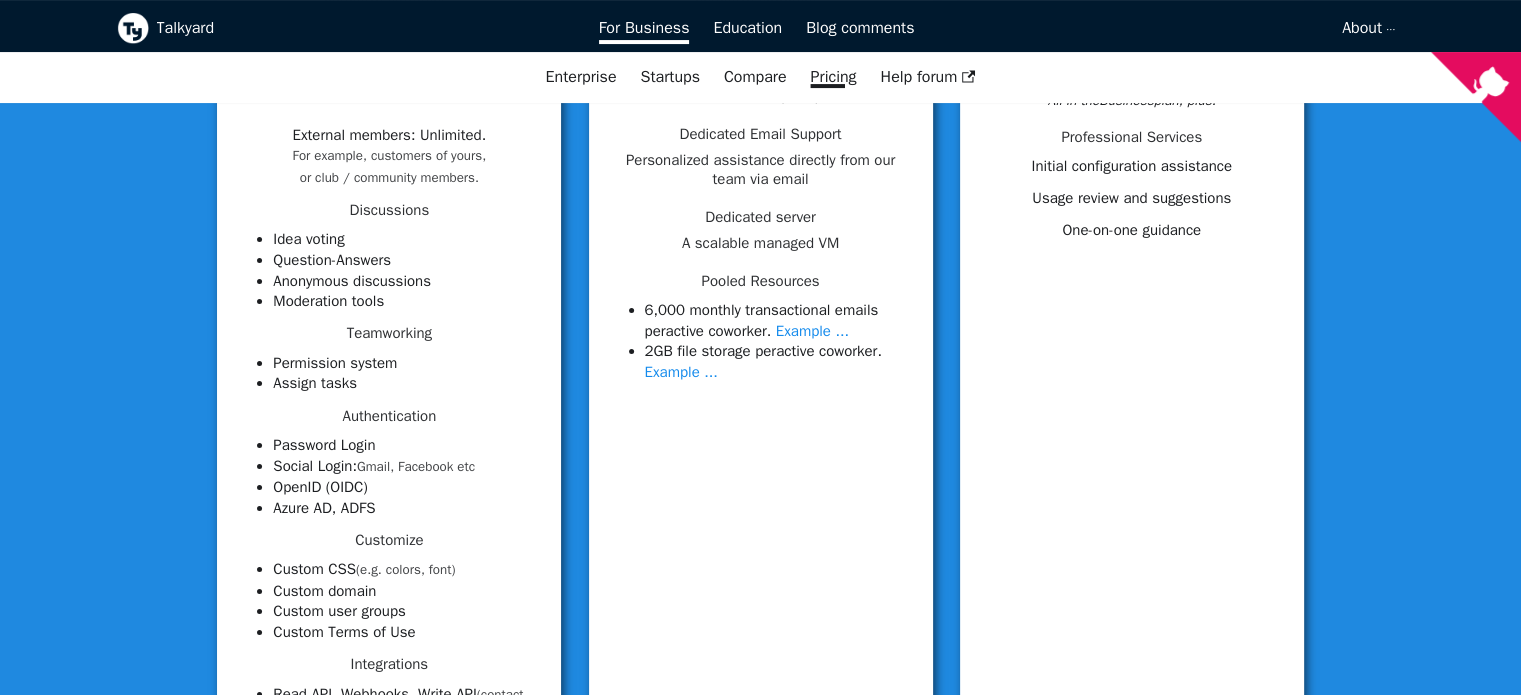 scroll, scrollTop: 500, scrollLeft: 0, axis: vertical 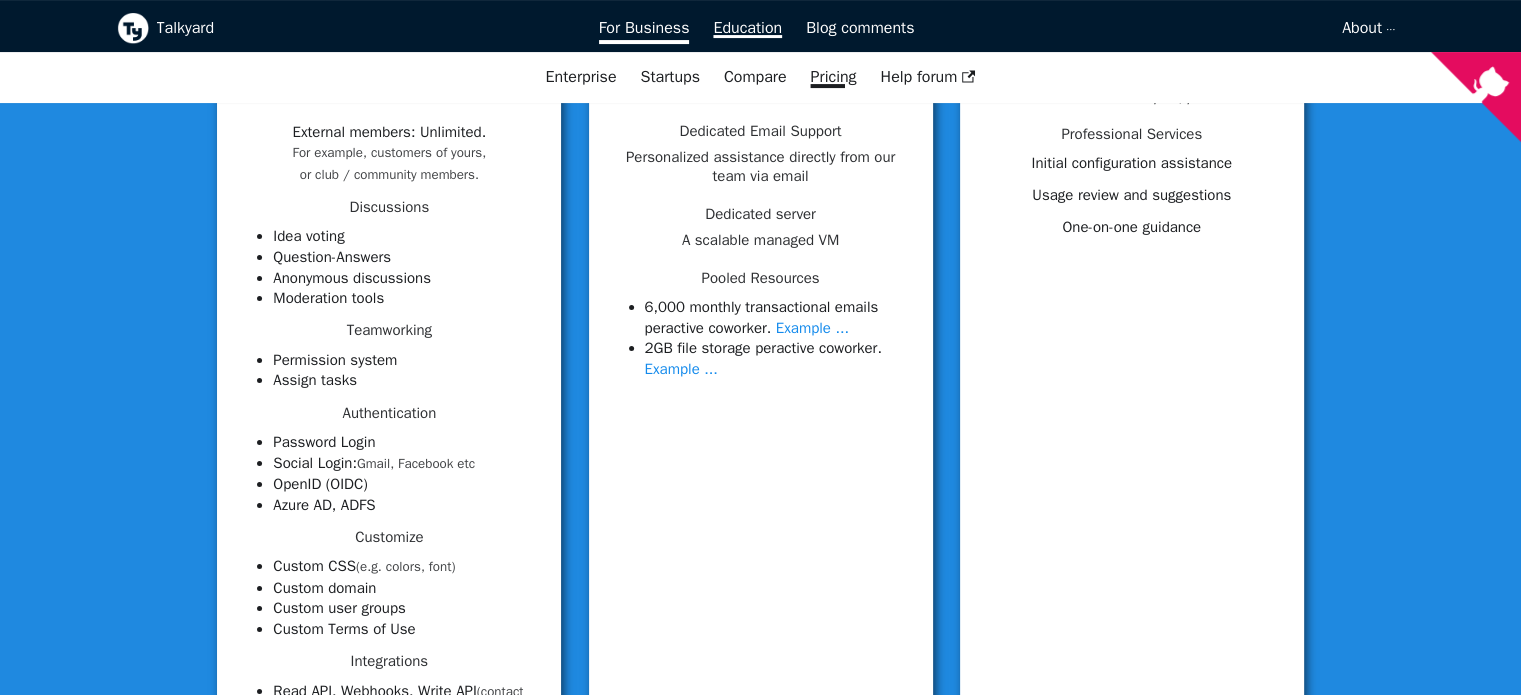 click on "Education" at bounding box center (747, 28) 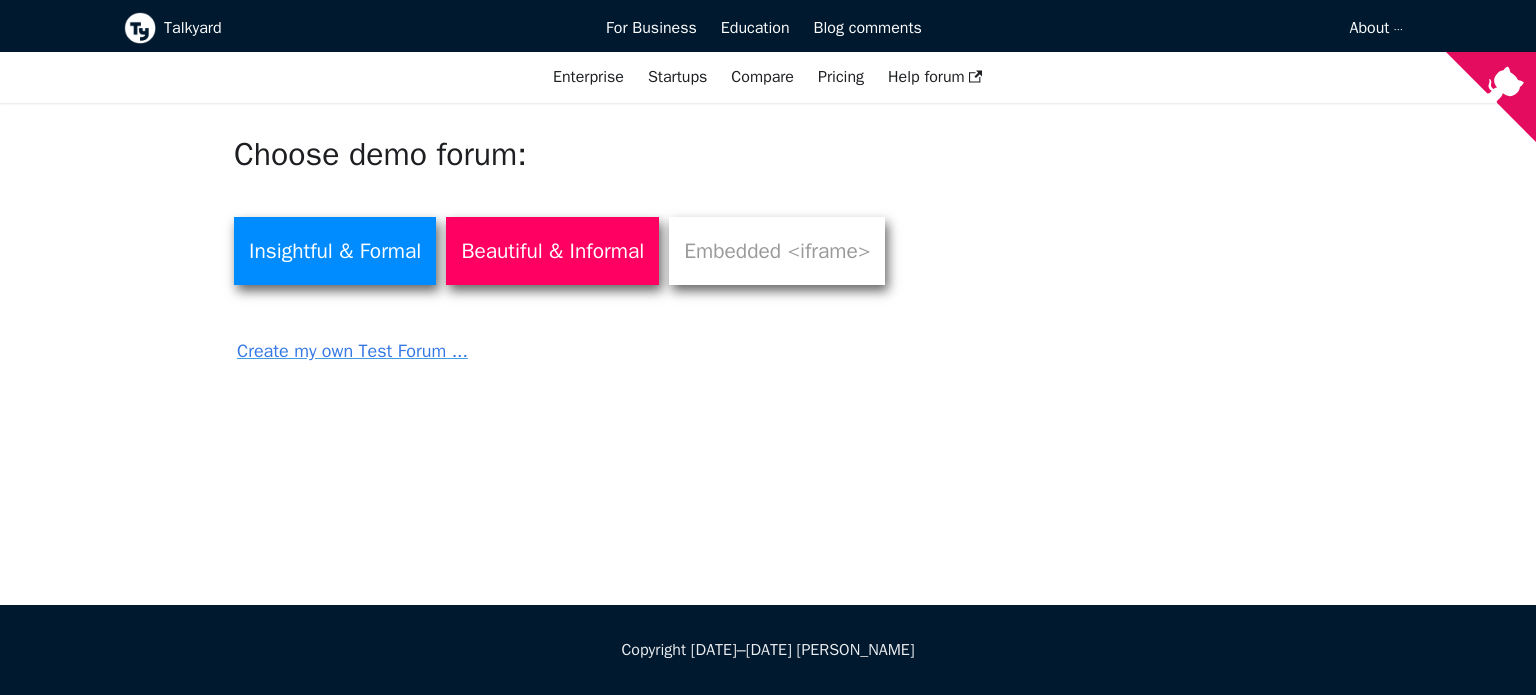 scroll, scrollTop: 0, scrollLeft: 0, axis: both 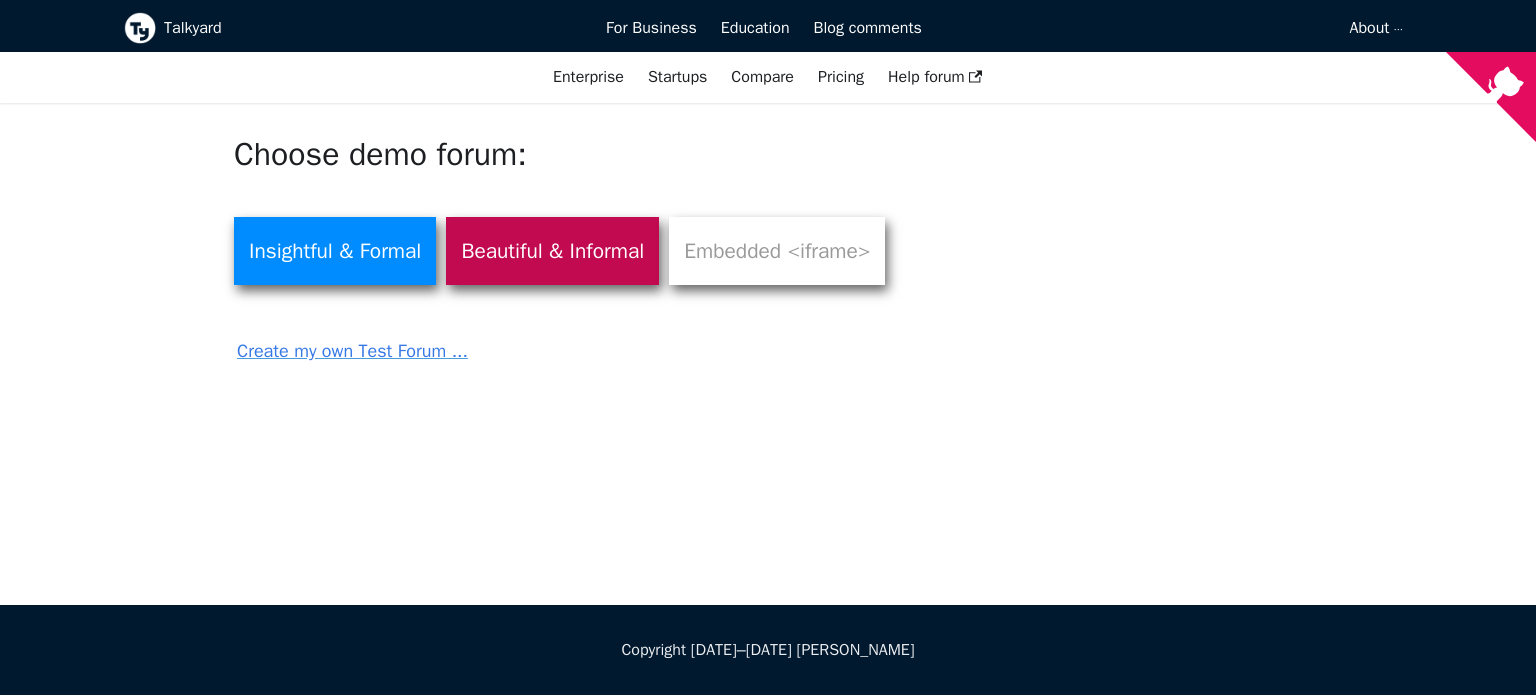 click on "Beautiful & Informal" at bounding box center [552, 251] 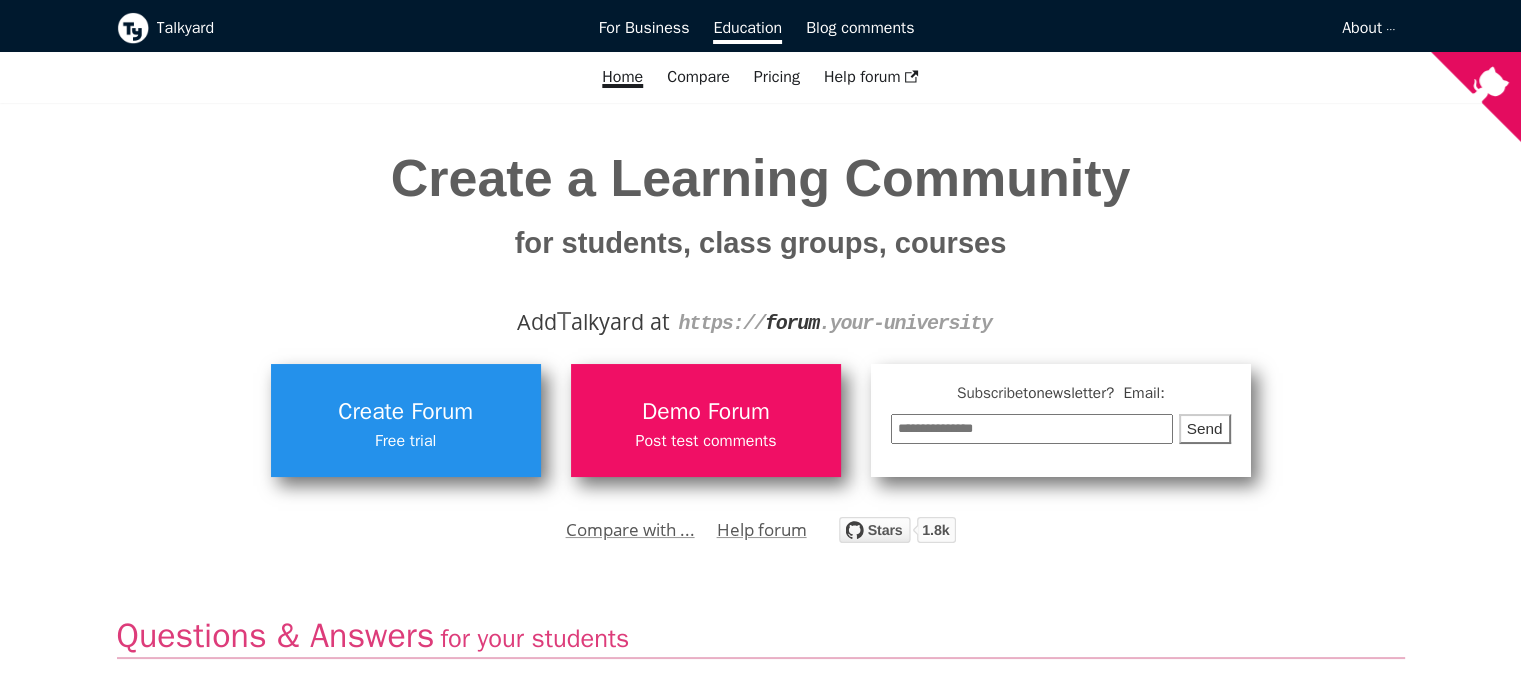 scroll, scrollTop: 0, scrollLeft: 0, axis: both 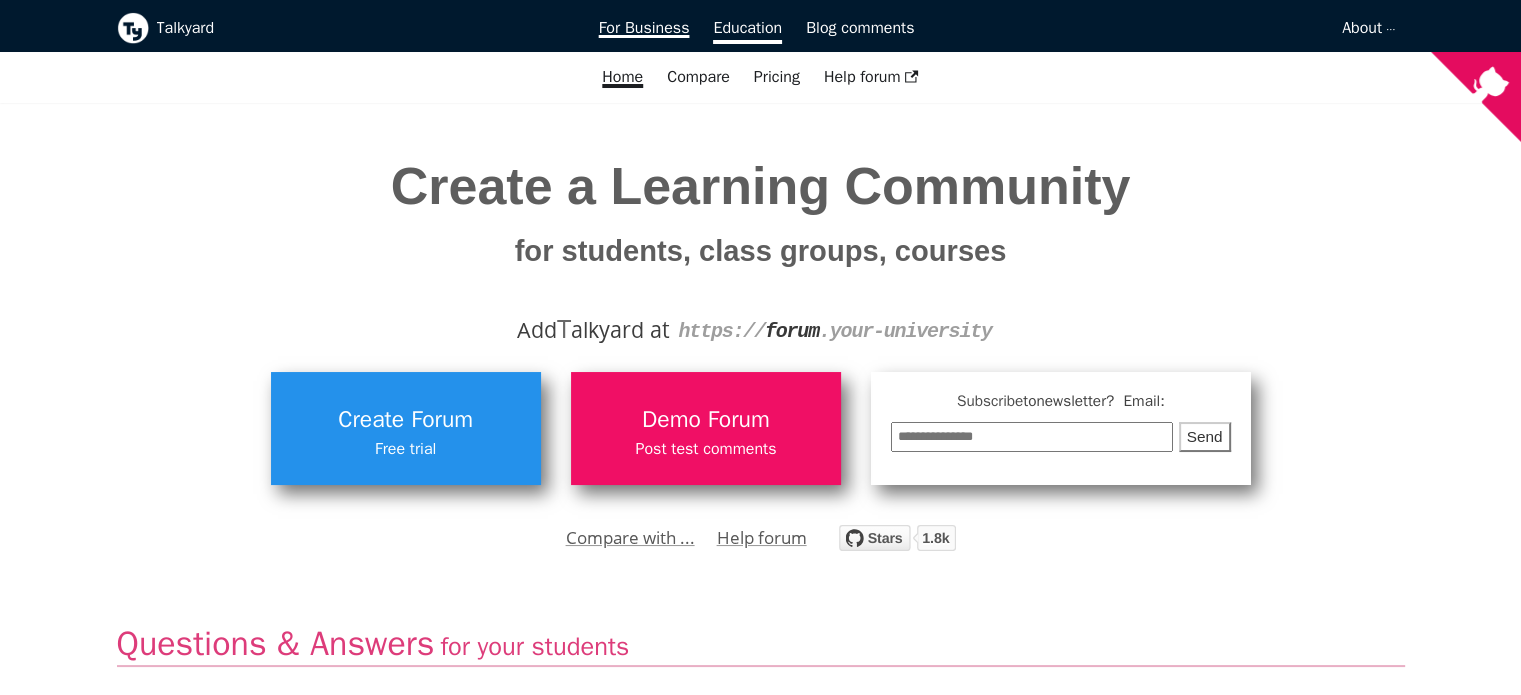 click on "For Business" at bounding box center (644, 28) 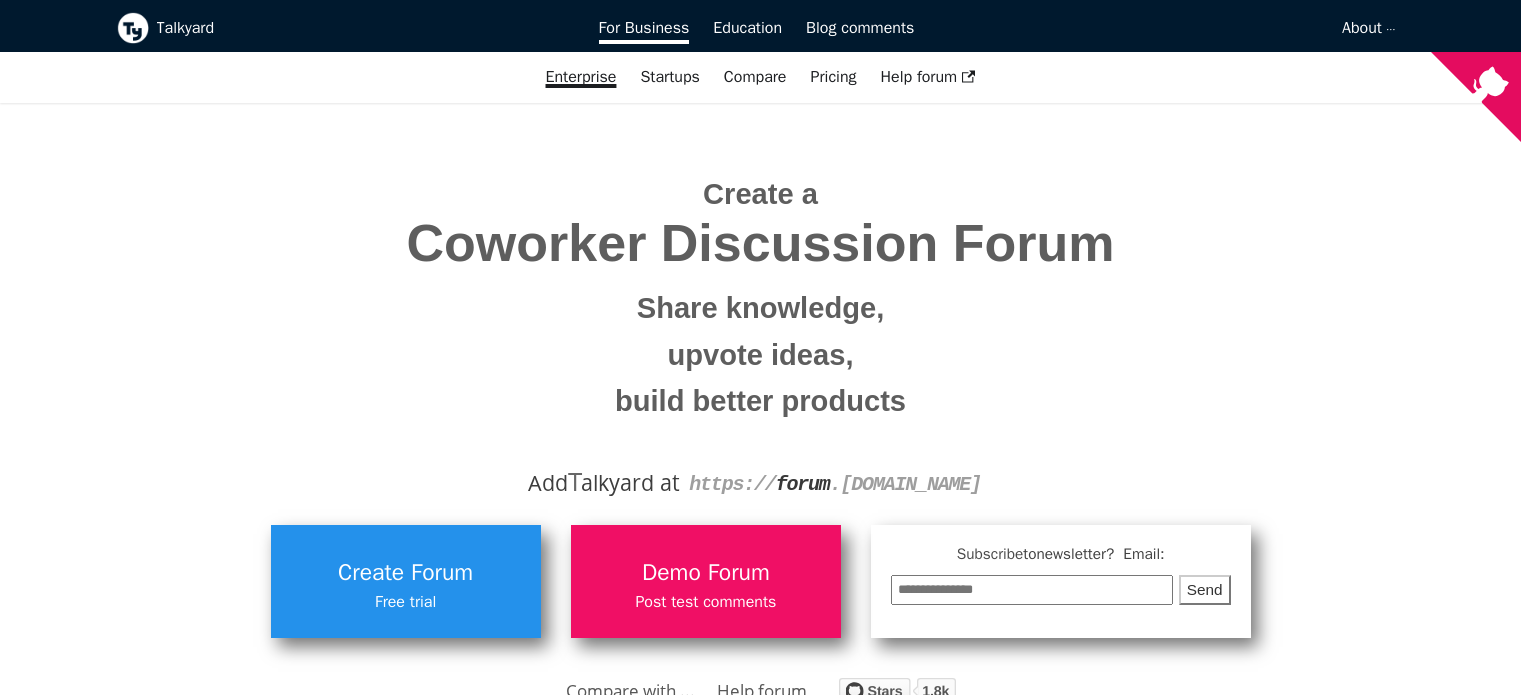 scroll, scrollTop: 0, scrollLeft: 0, axis: both 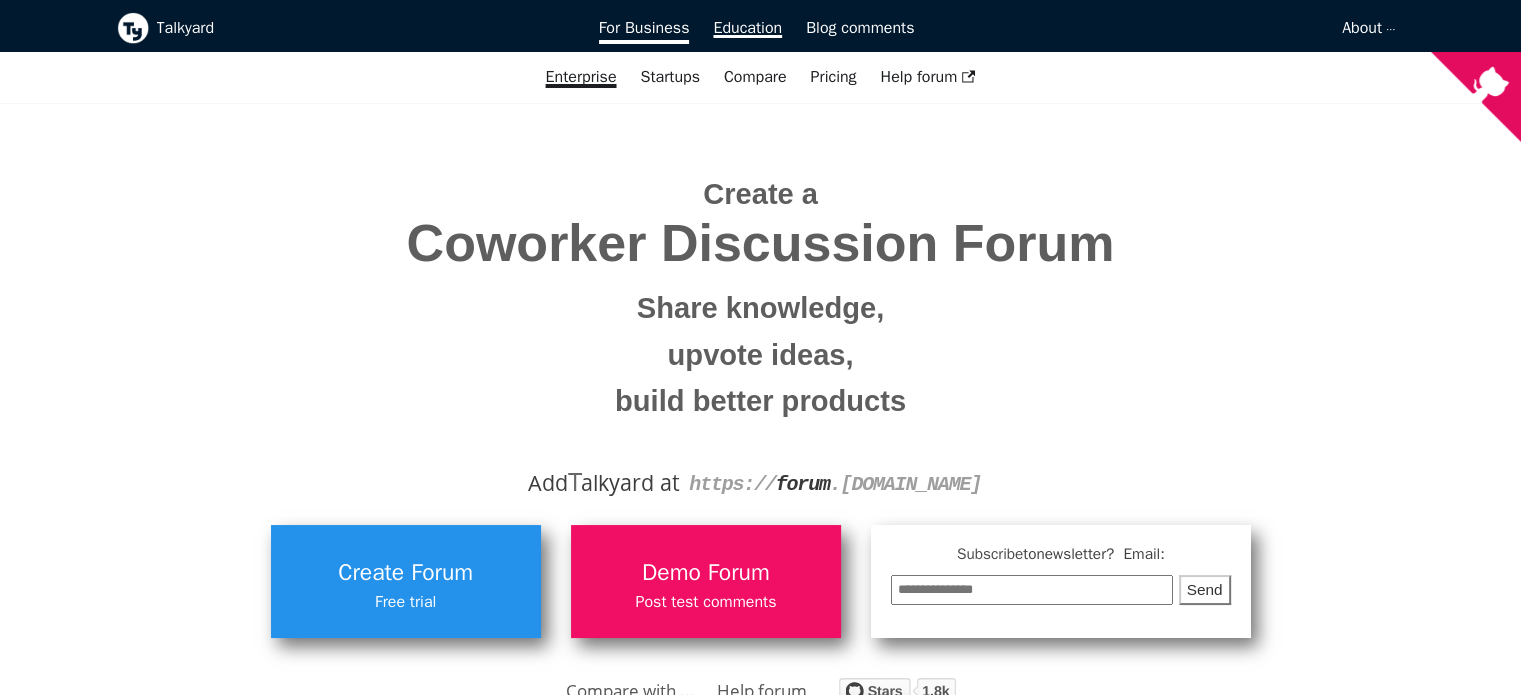 click on "Education" at bounding box center [747, 28] 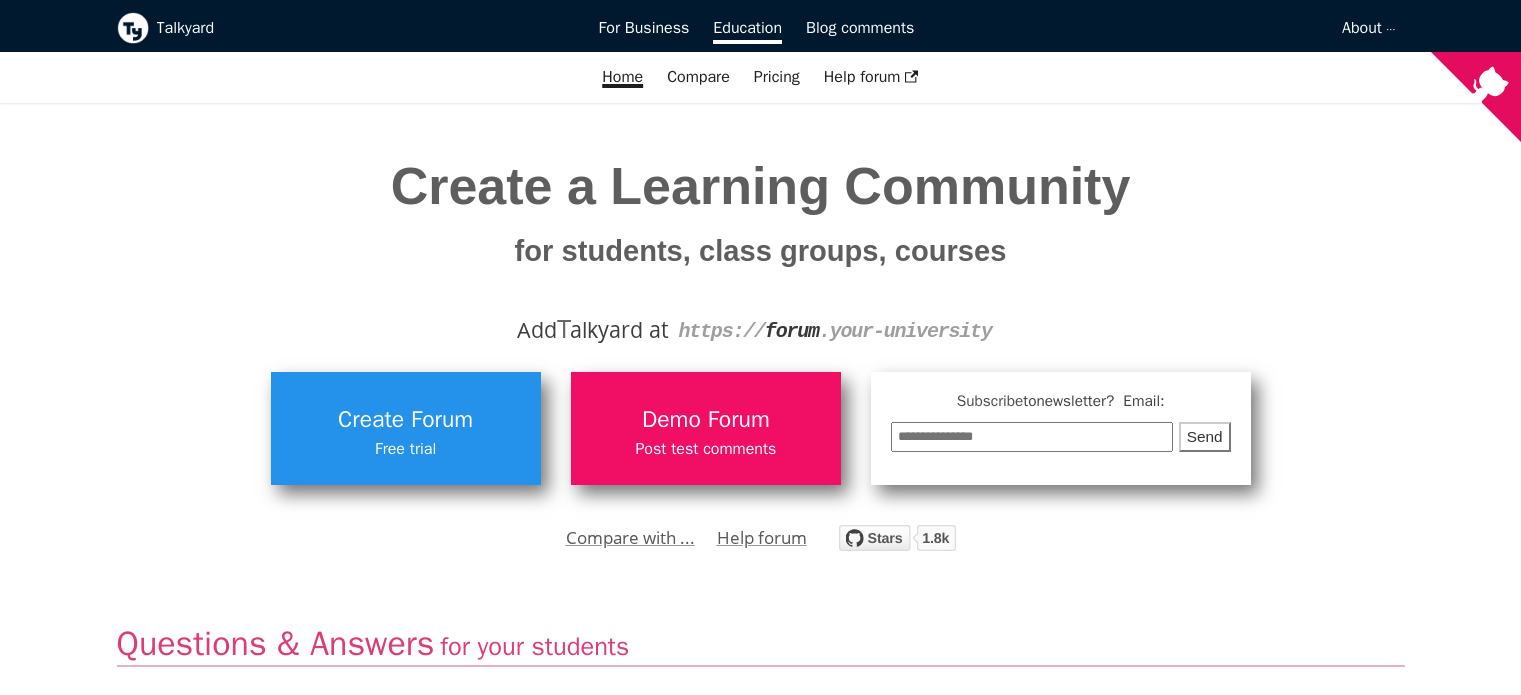 scroll, scrollTop: 0, scrollLeft: 0, axis: both 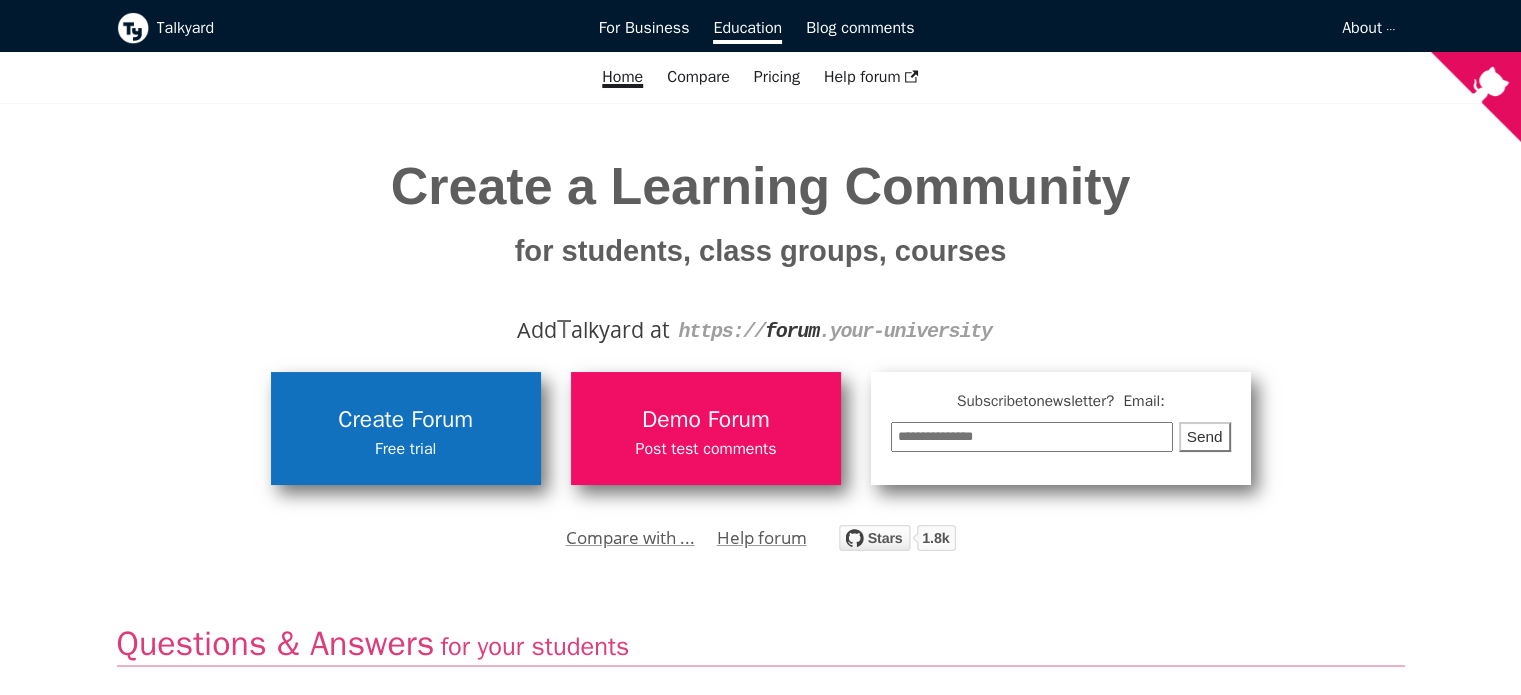 click on "Create Forum" at bounding box center [406, 420] 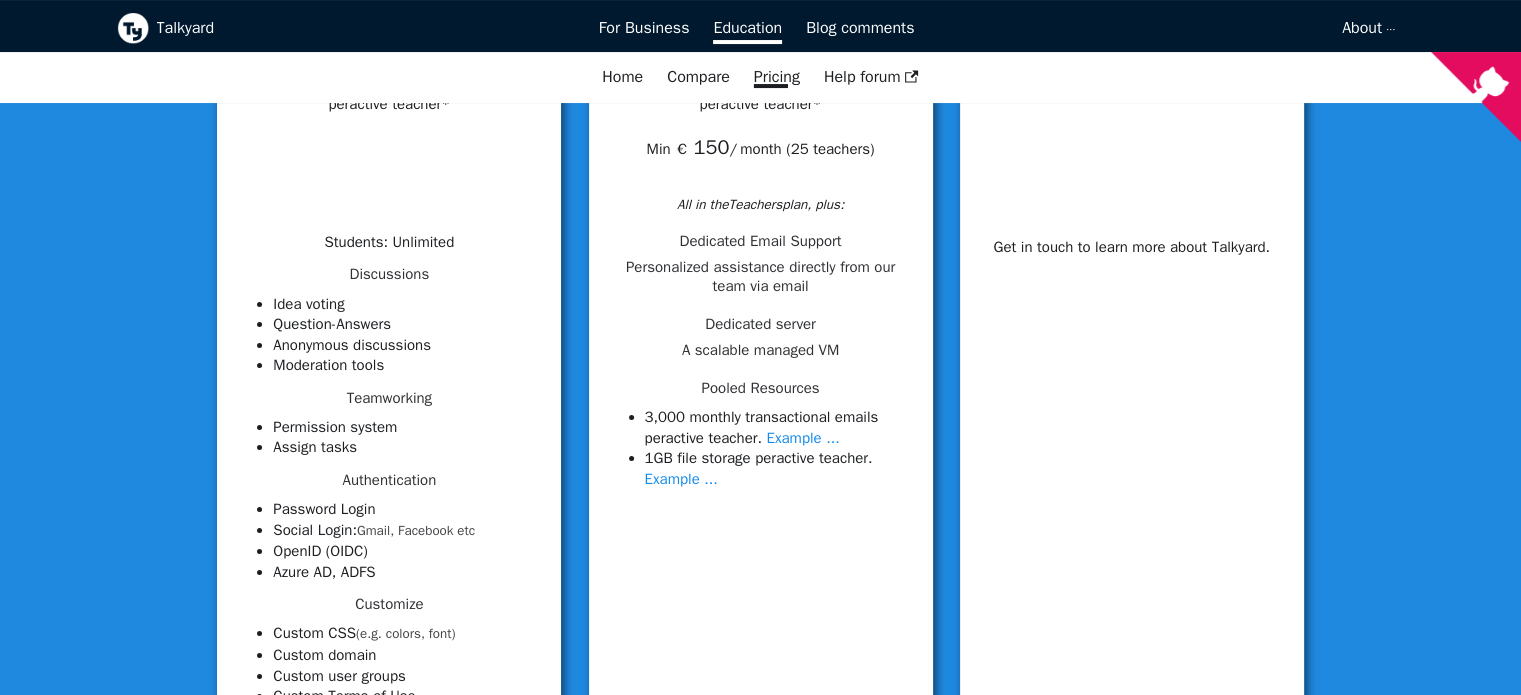 scroll, scrollTop: 400, scrollLeft: 0, axis: vertical 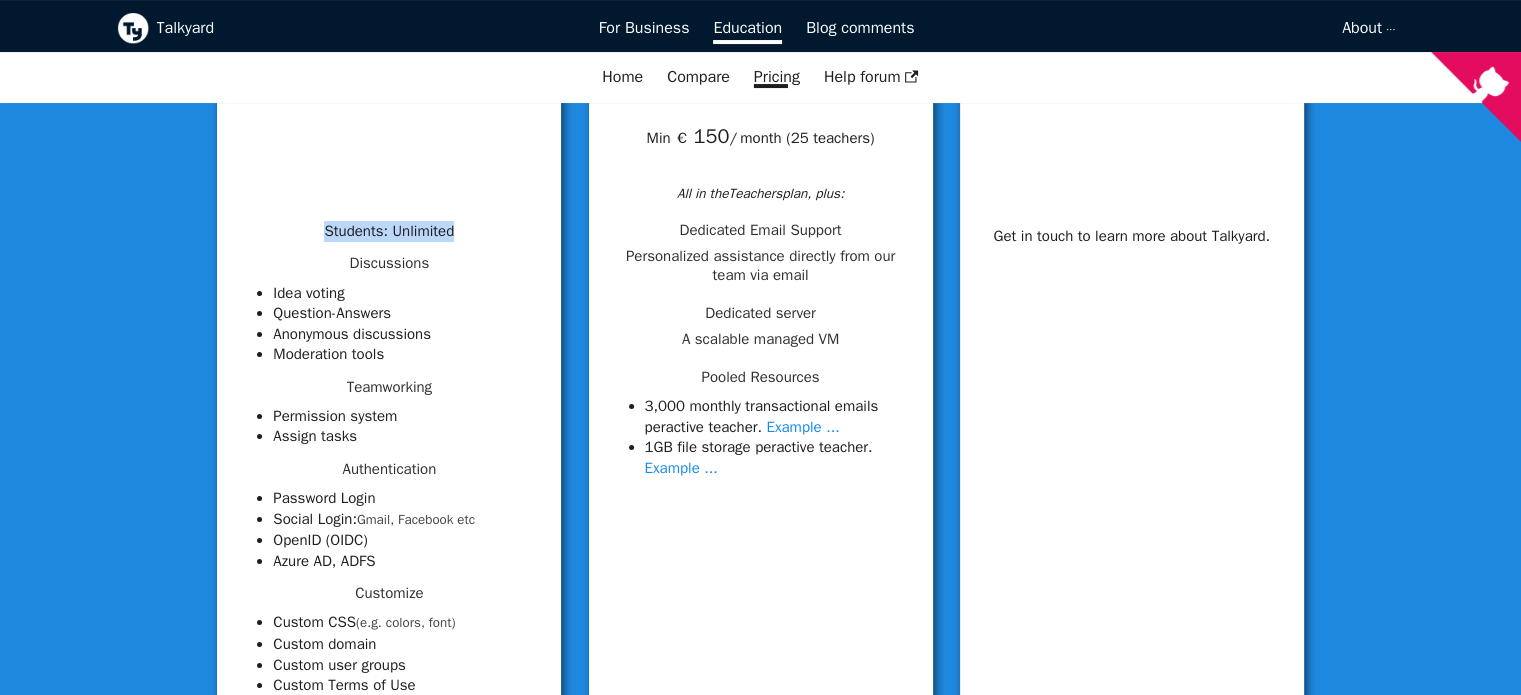 drag, startPoint x: 452, startPoint y: 230, endPoint x: 296, endPoint y: 231, distance: 156.0032 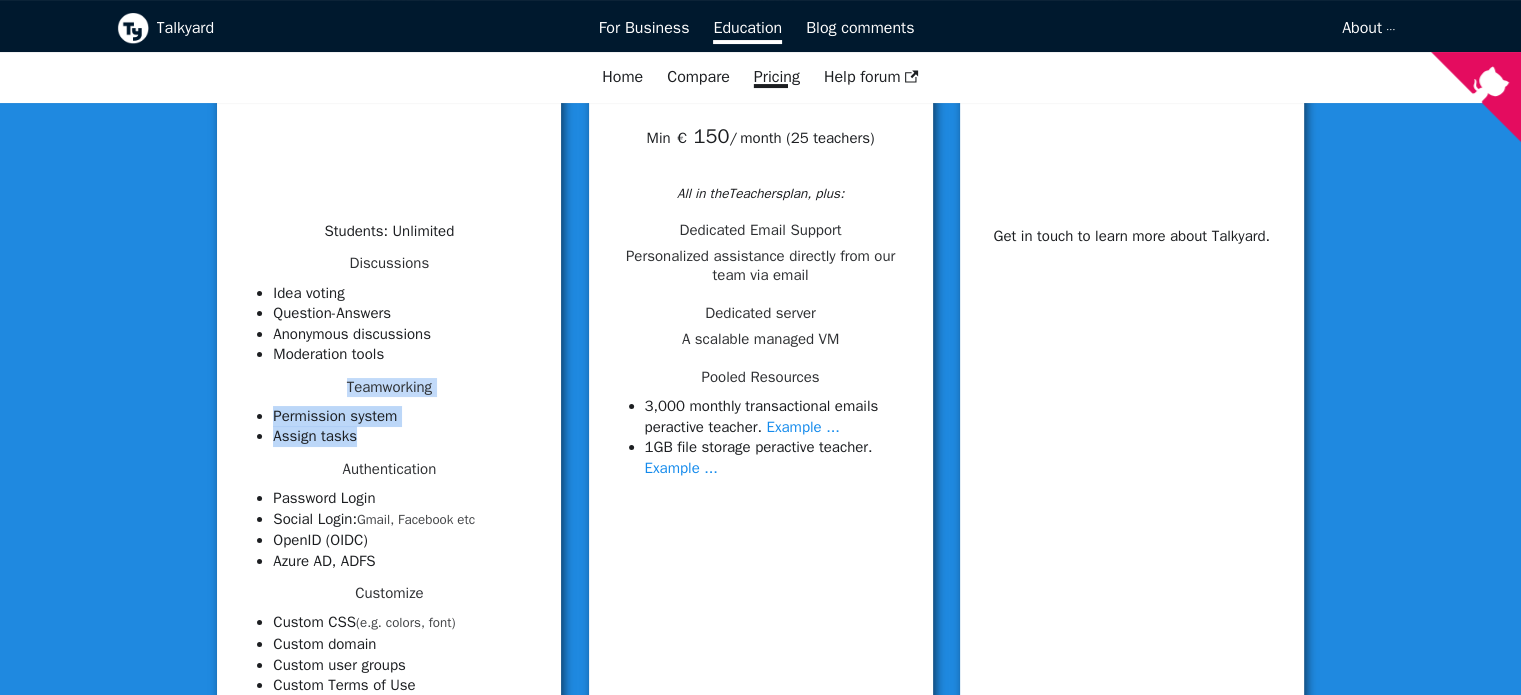 drag, startPoint x: 338, startPoint y: 389, endPoint x: 397, endPoint y: 431, distance: 72.42237 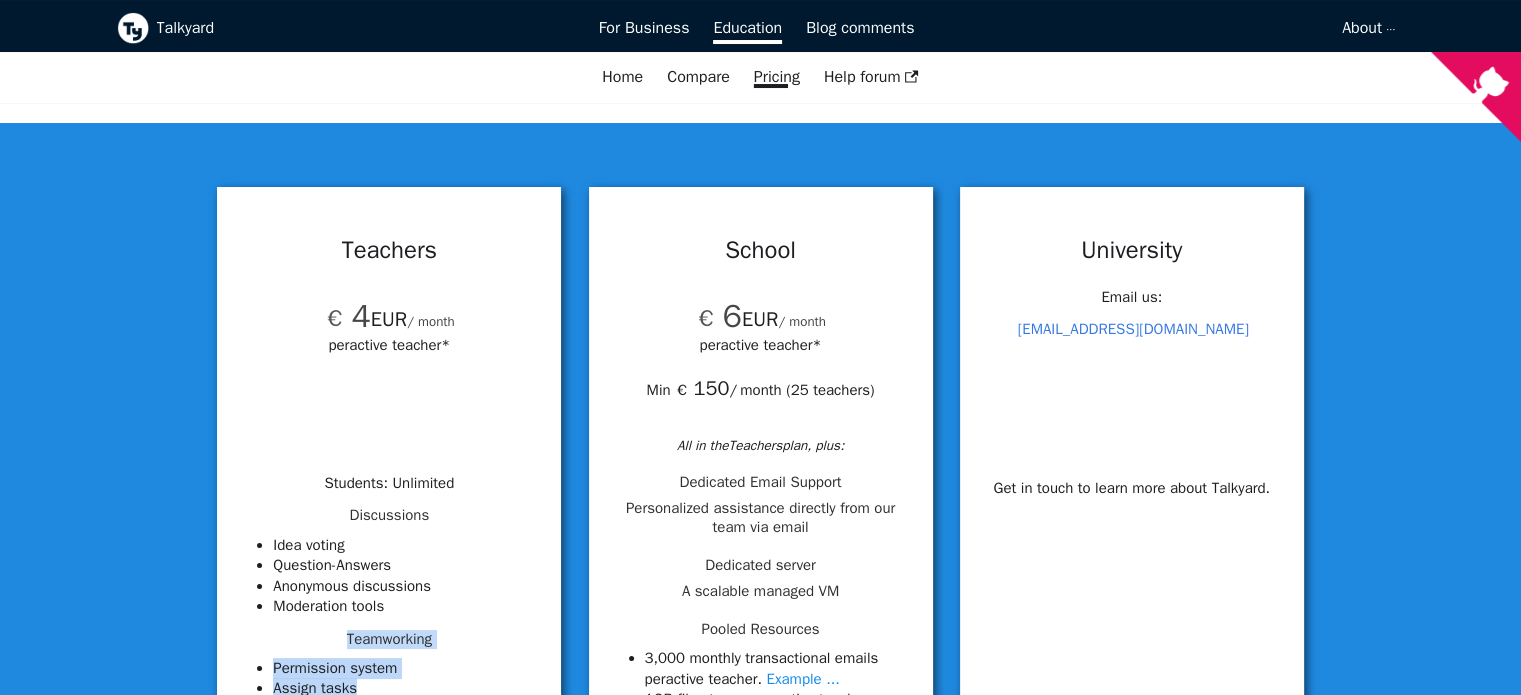 scroll, scrollTop: 100, scrollLeft: 0, axis: vertical 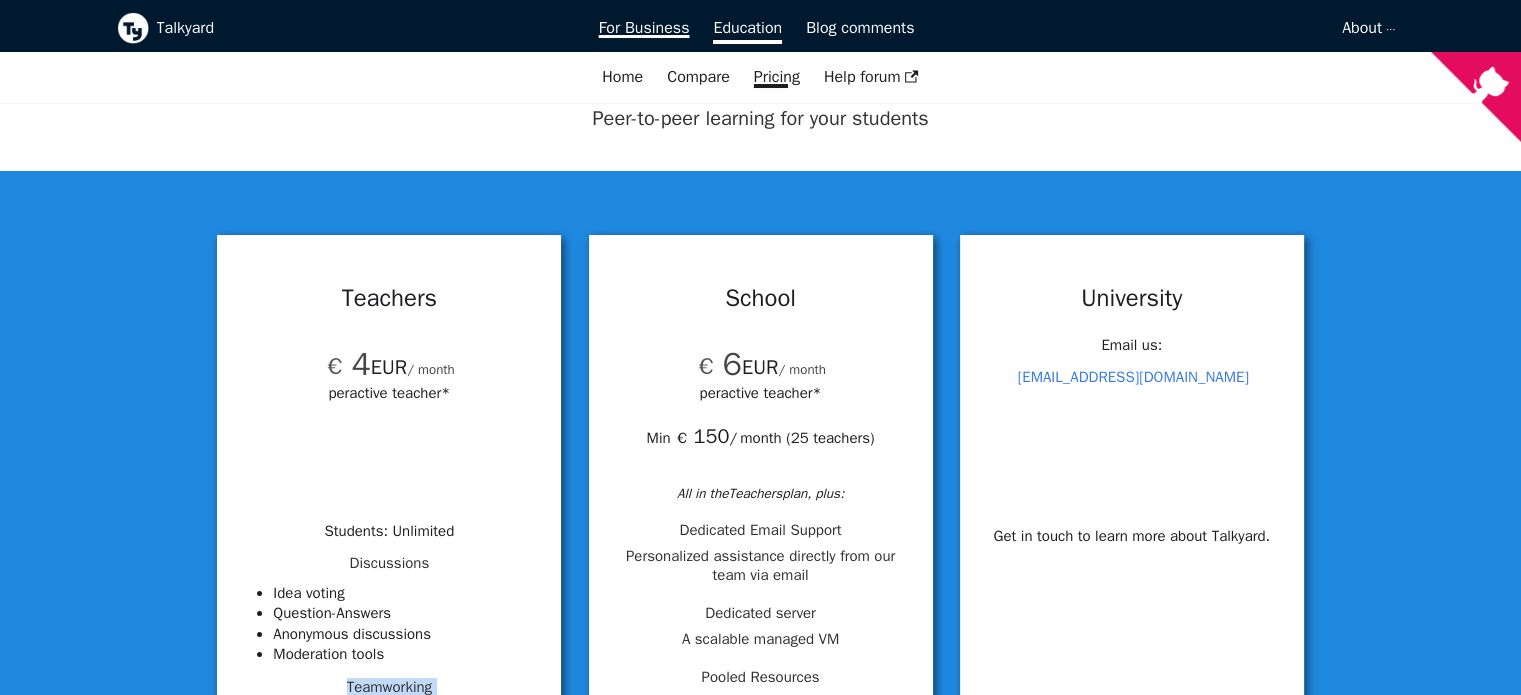 click on "For Business" at bounding box center [644, 28] 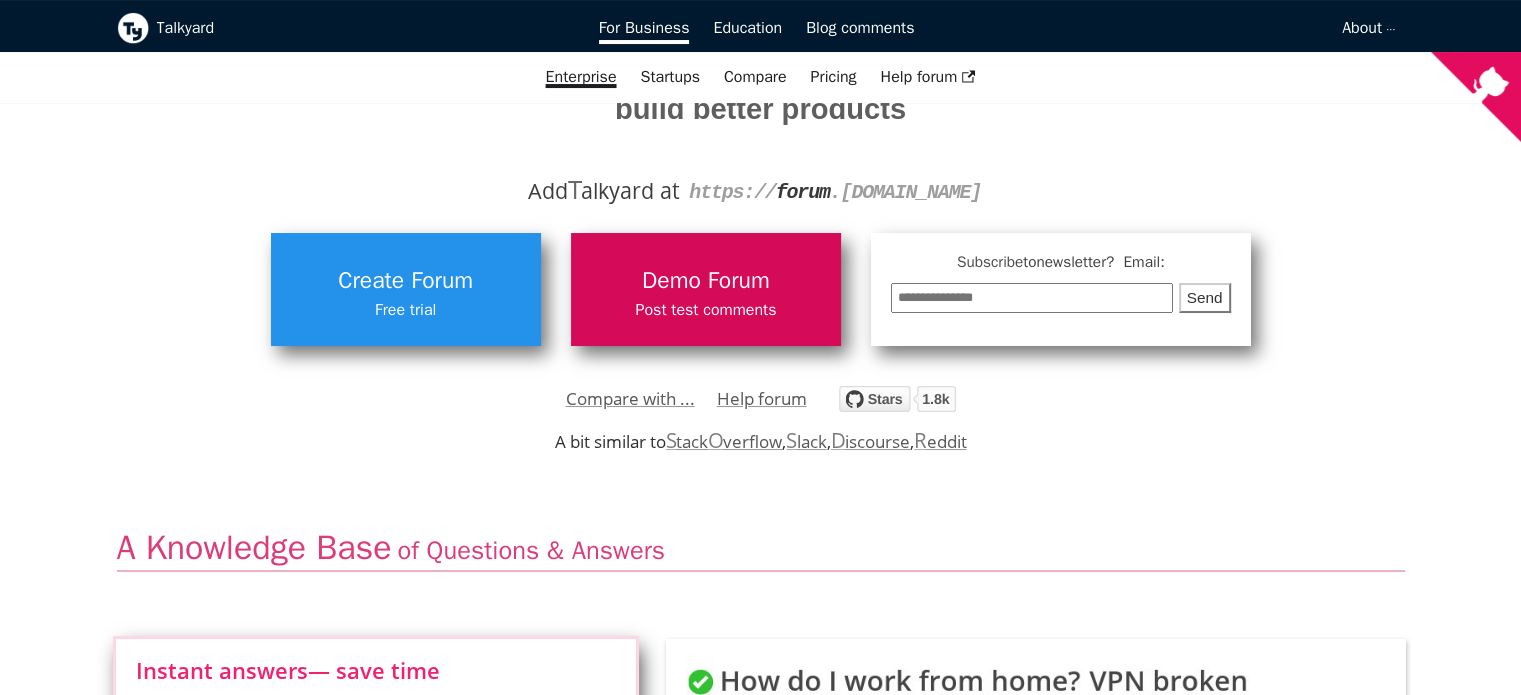scroll, scrollTop: 300, scrollLeft: 0, axis: vertical 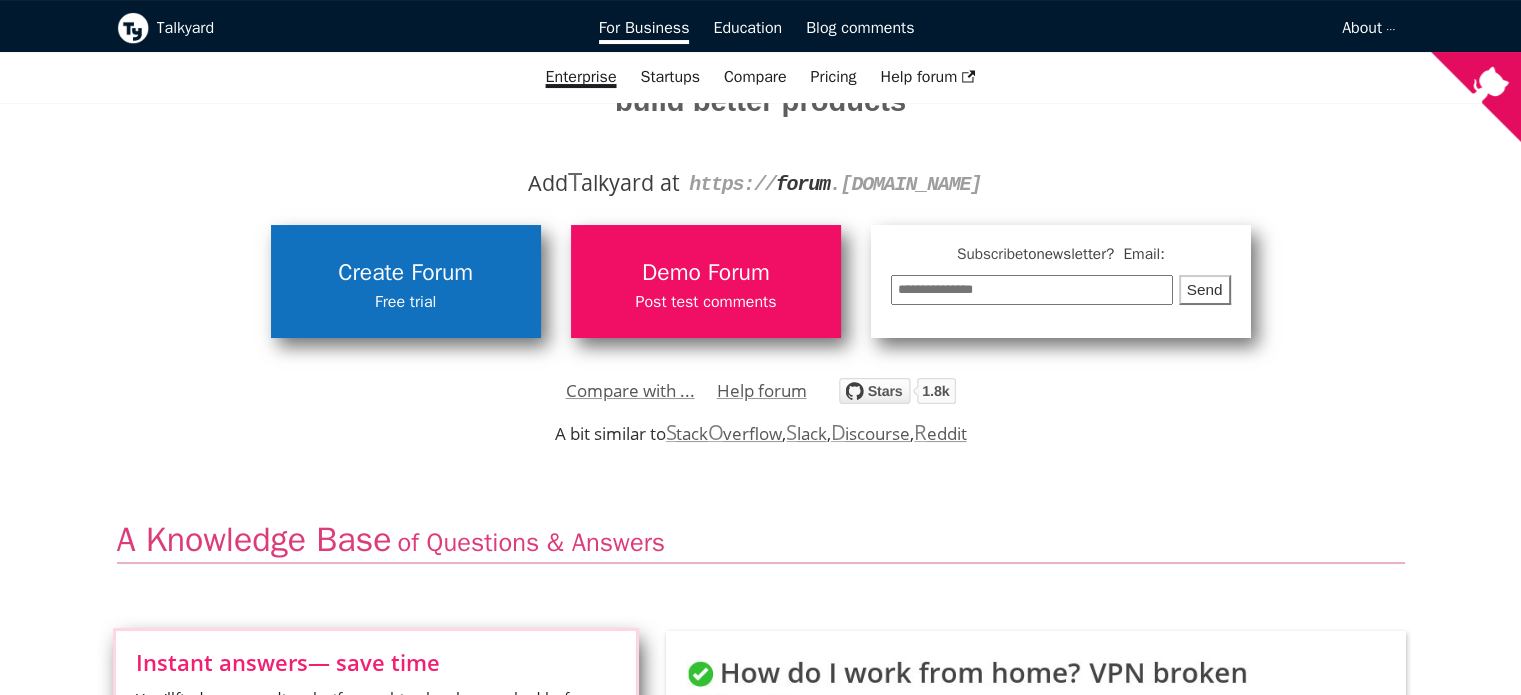 click on "Create Forum" at bounding box center [406, 273] 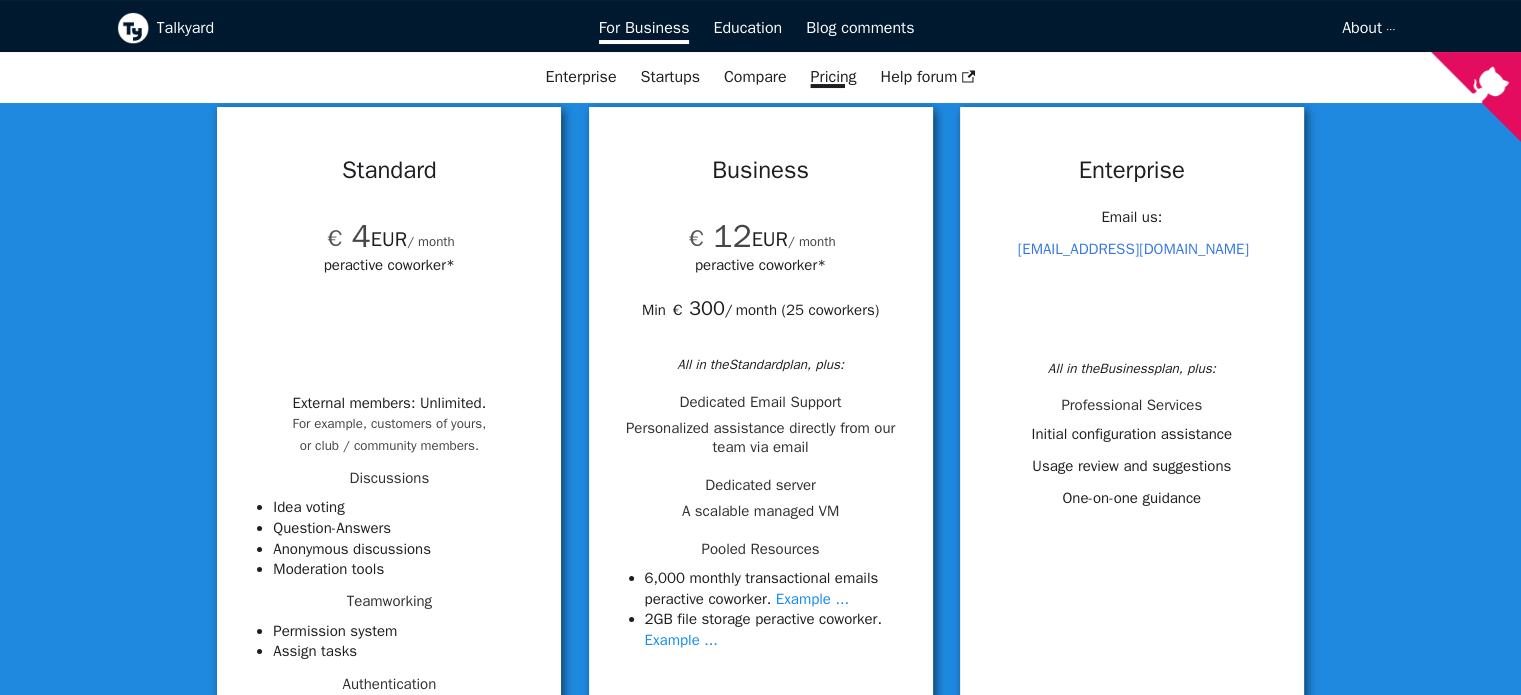 scroll, scrollTop: 200, scrollLeft: 0, axis: vertical 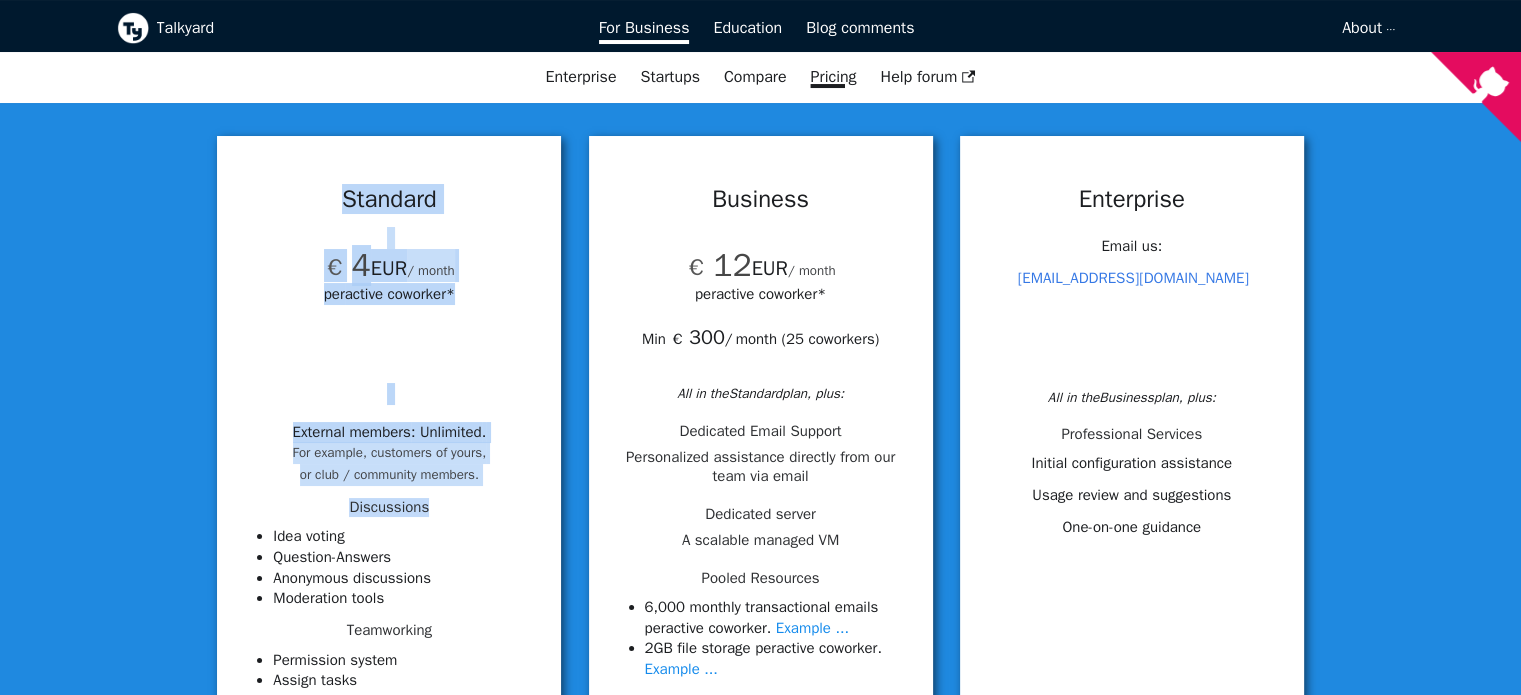 drag, startPoint x: 343, startPoint y: 197, endPoint x: 487, endPoint y: 492, distance: 328.2697 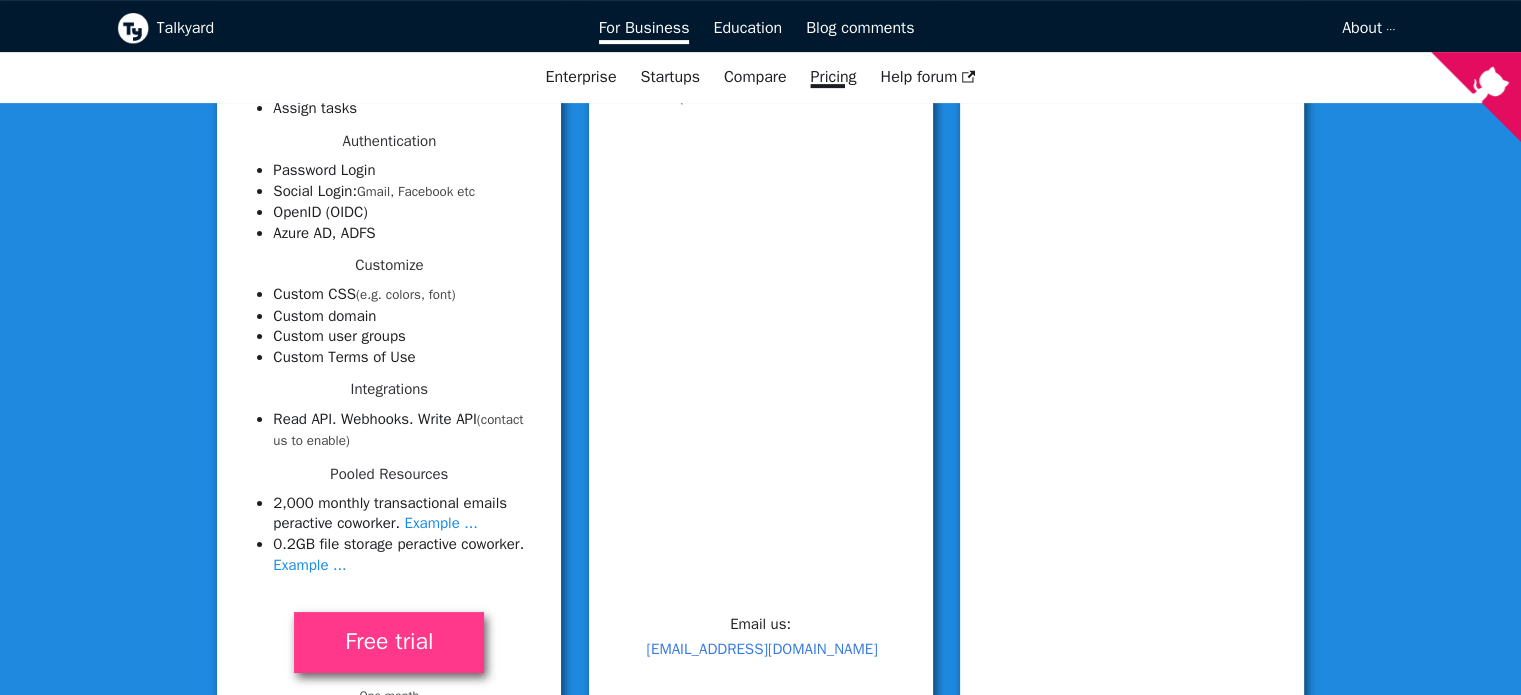 scroll, scrollTop: 800, scrollLeft: 0, axis: vertical 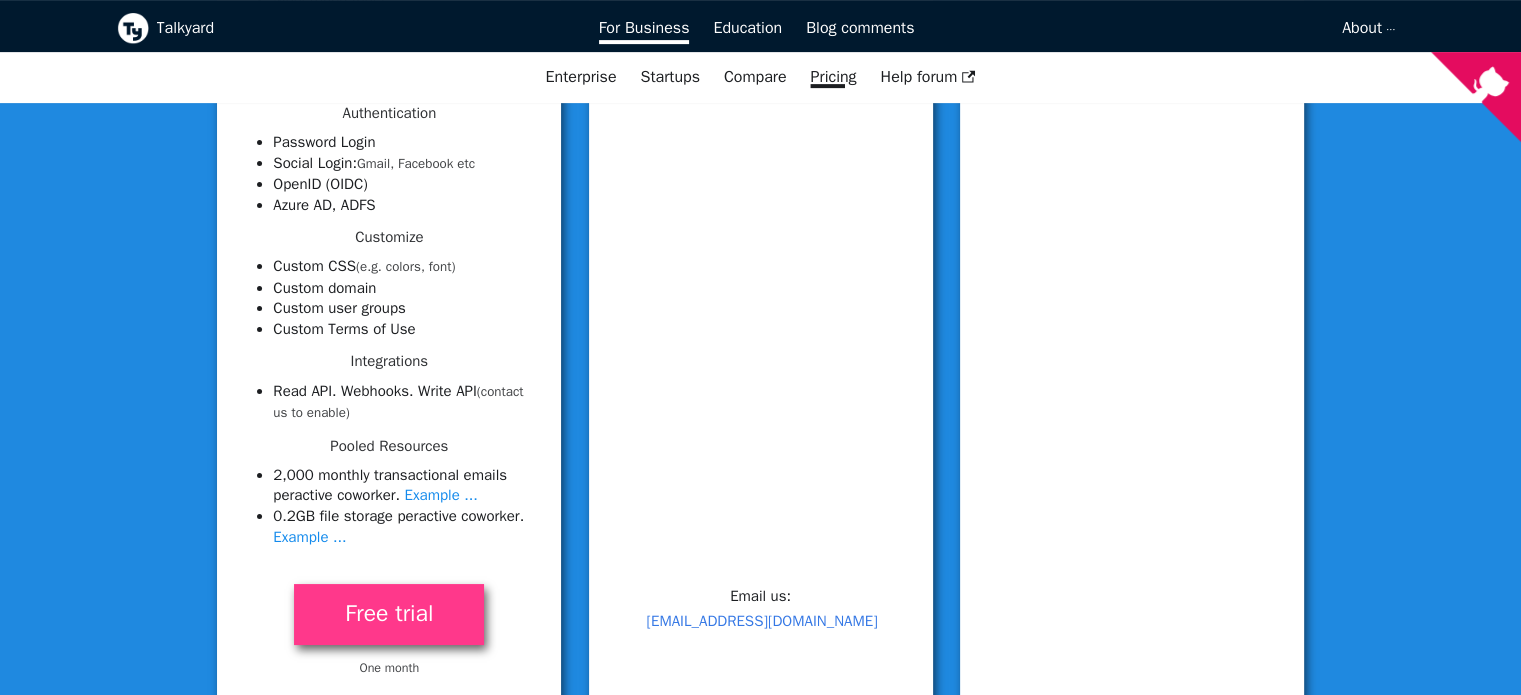 click on "0.2  GB file storage per  active coworker .    Example ..." at bounding box center (405, 526) 